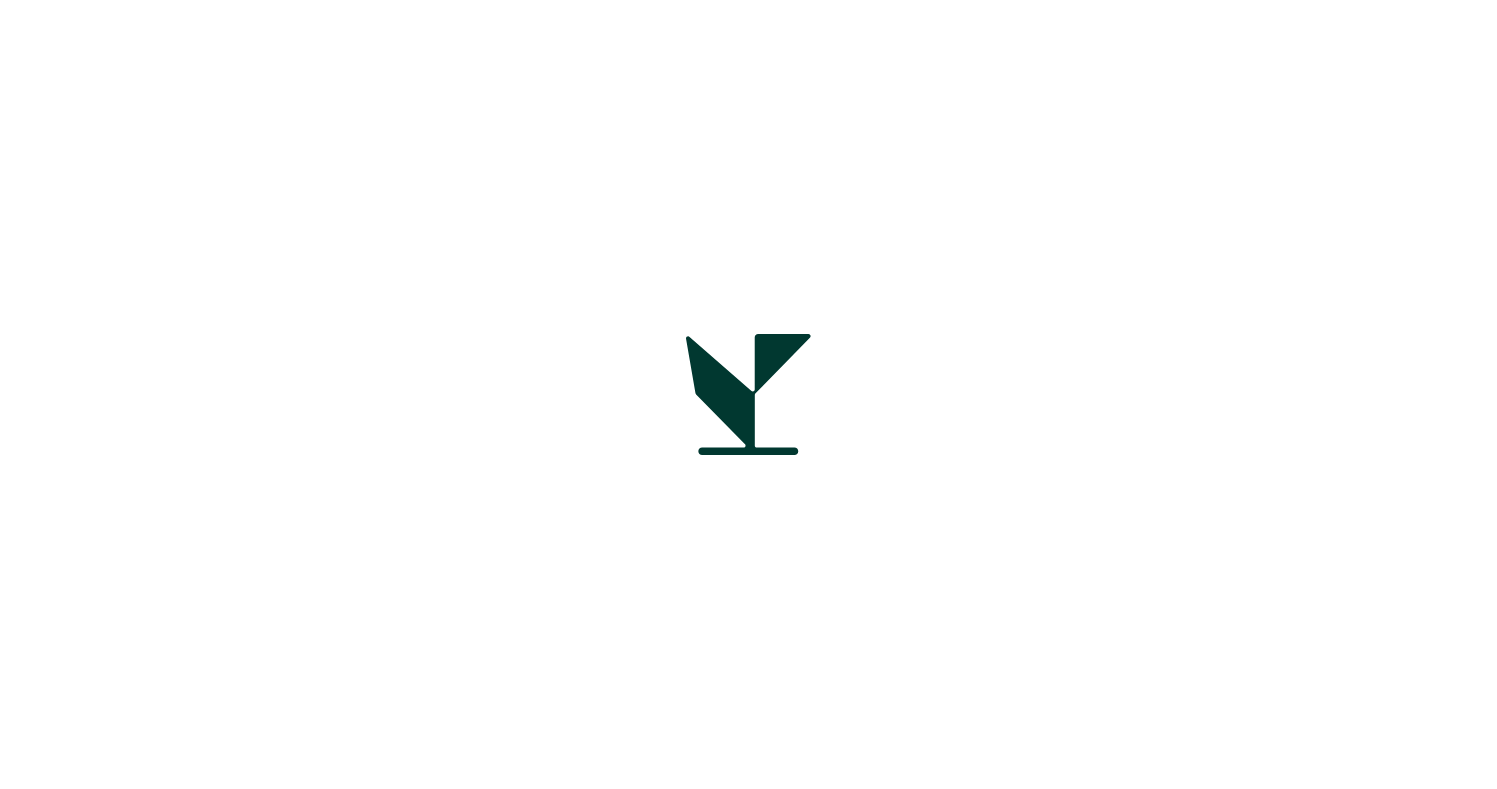 scroll, scrollTop: 0, scrollLeft: 0, axis: both 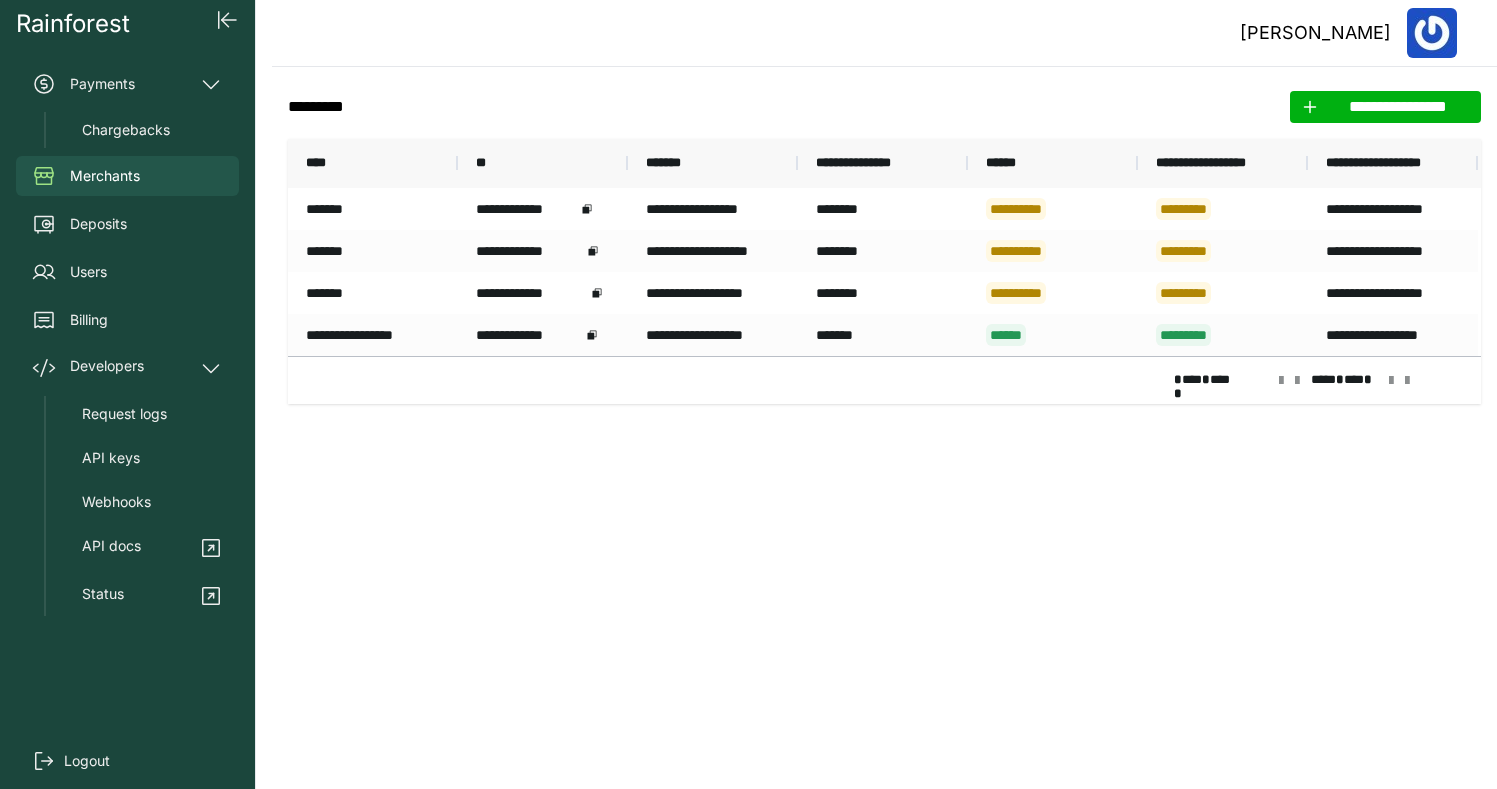 click on "Destiny Woodside" at bounding box center [1348, 33] 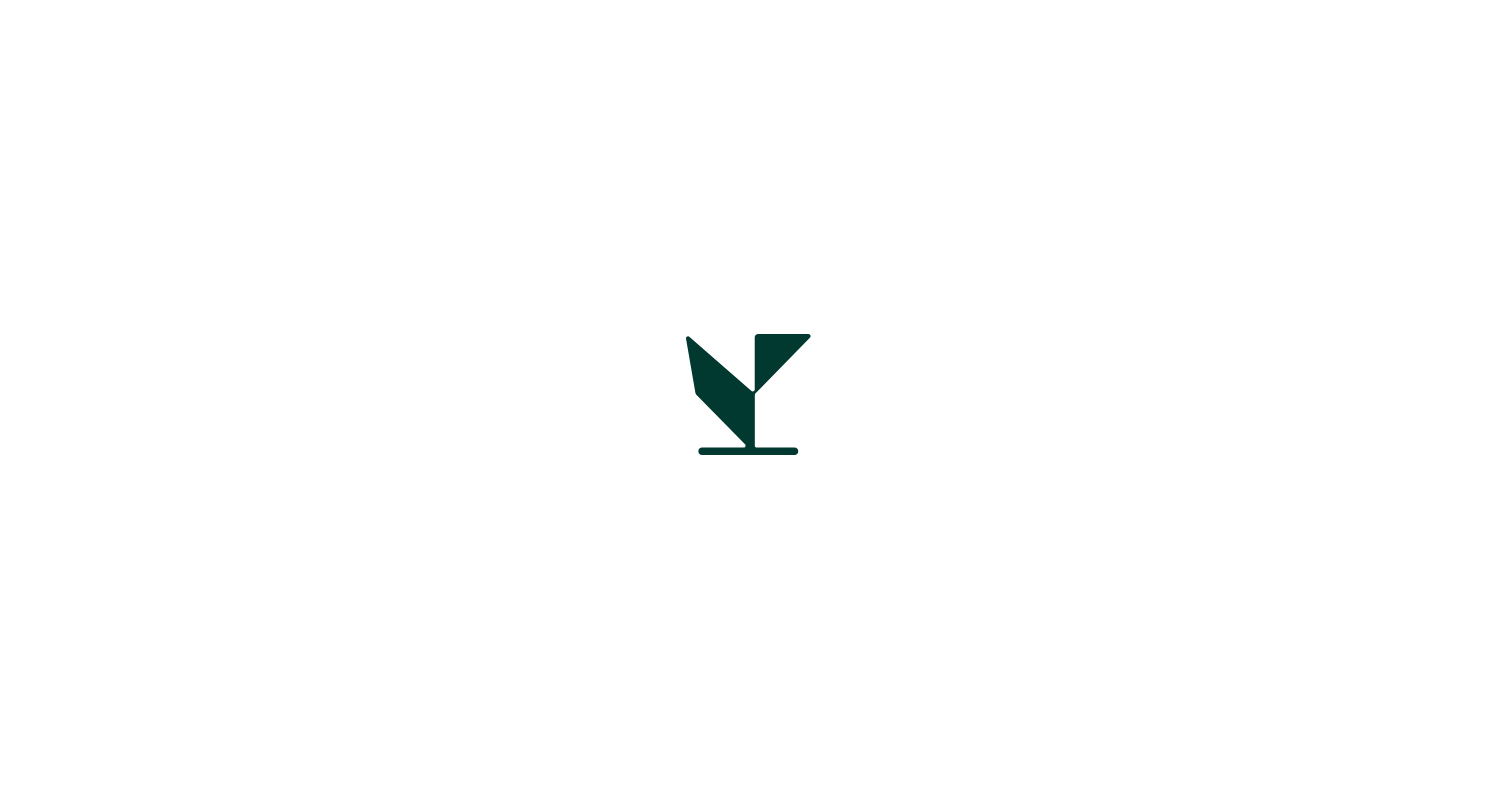 scroll, scrollTop: 0, scrollLeft: 0, axis: both 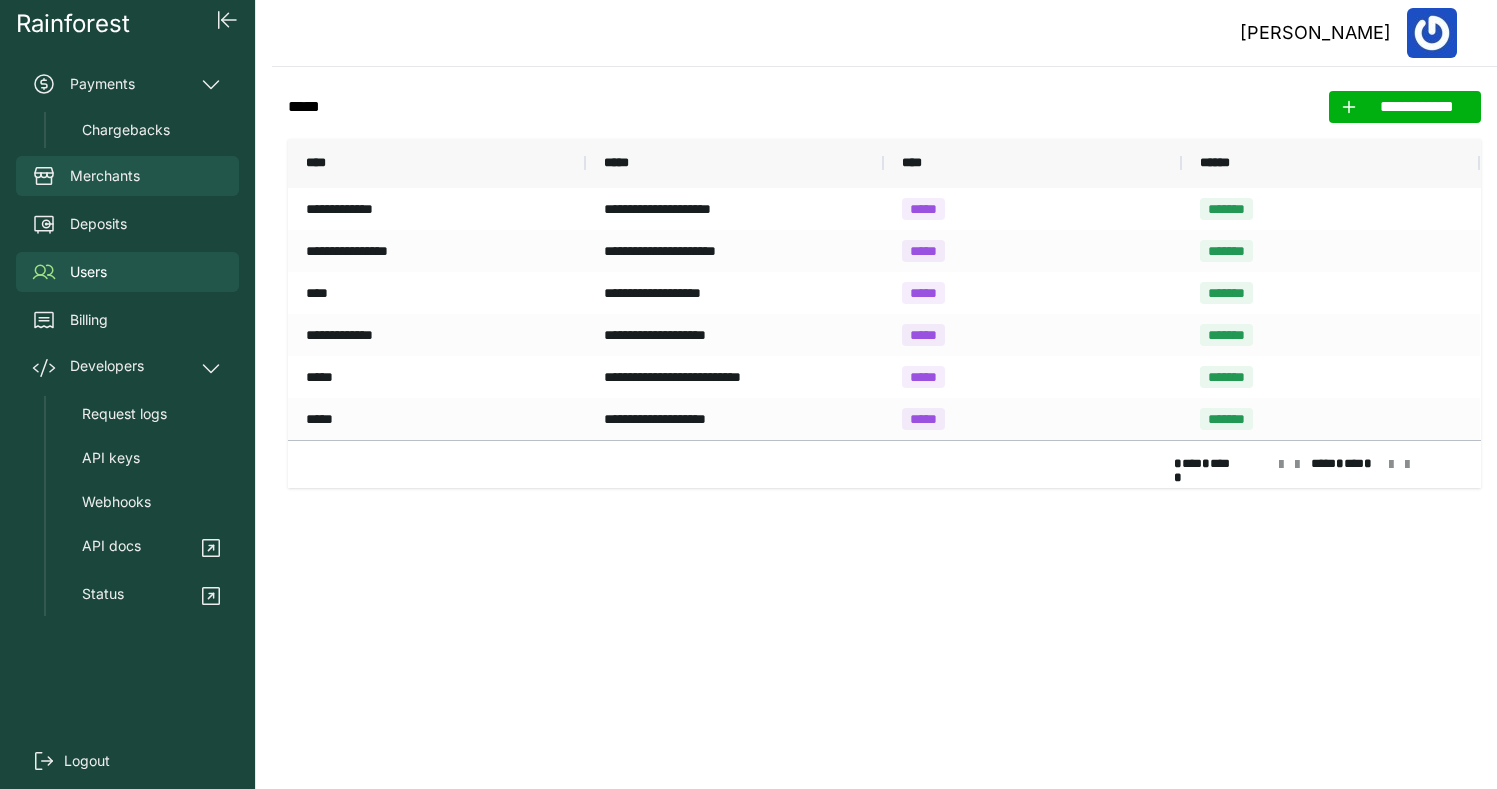 click on "Merchants" at bounding box center [105, 176] 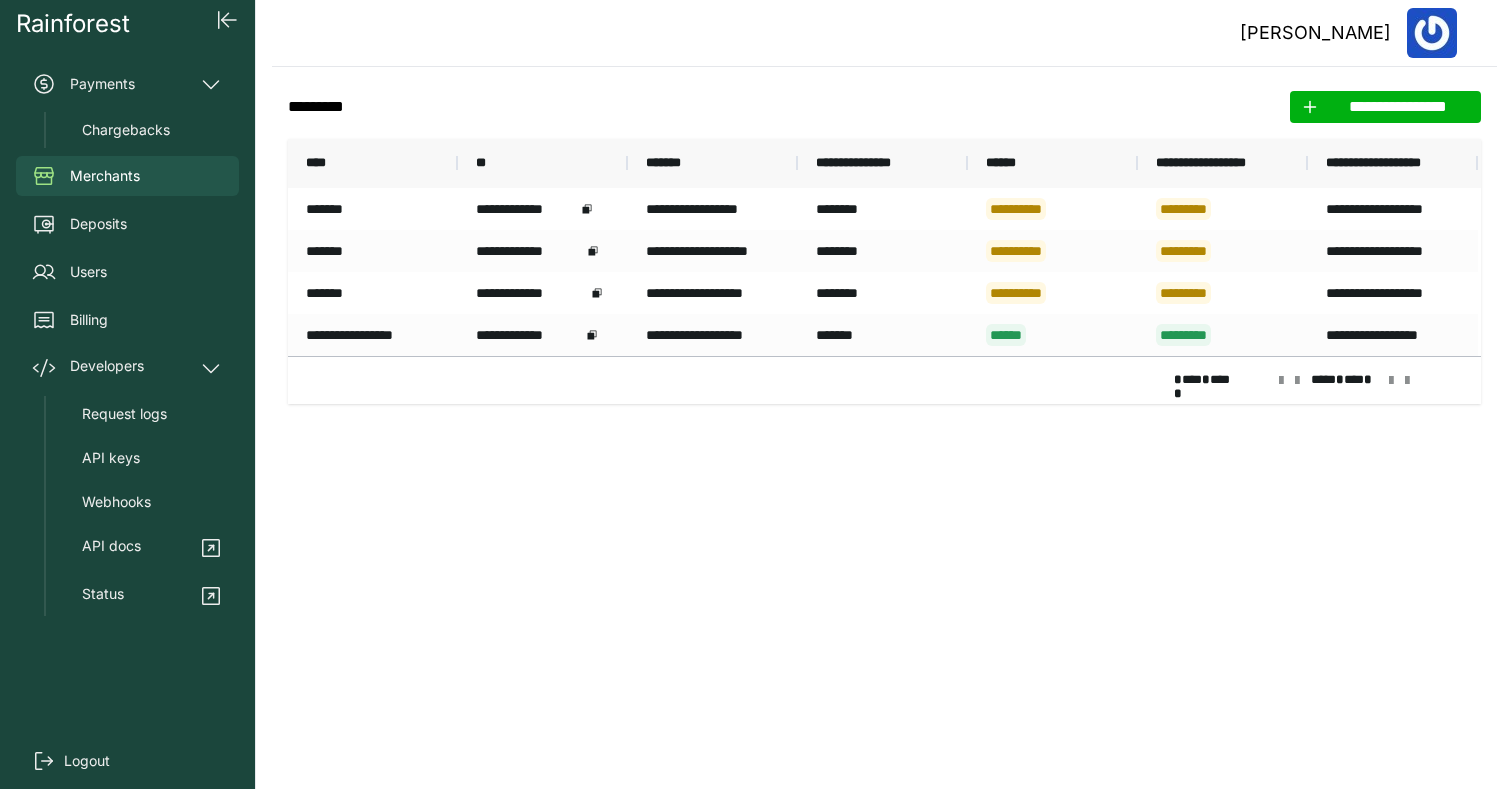 click on "[PERSON_NAME]" at bounding box center (884, 33) 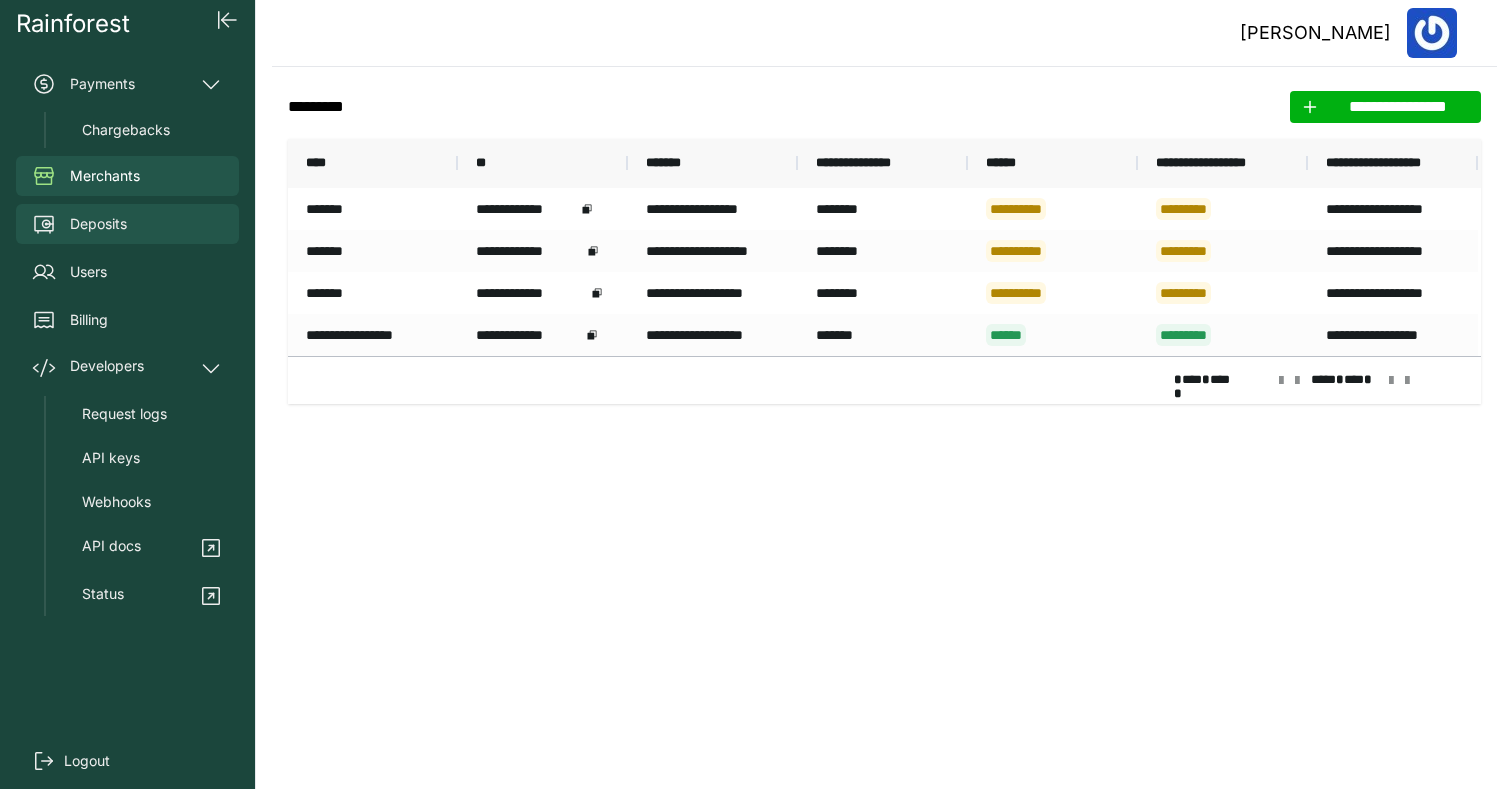 click on "Deposits" at bounding box center (127, 224) 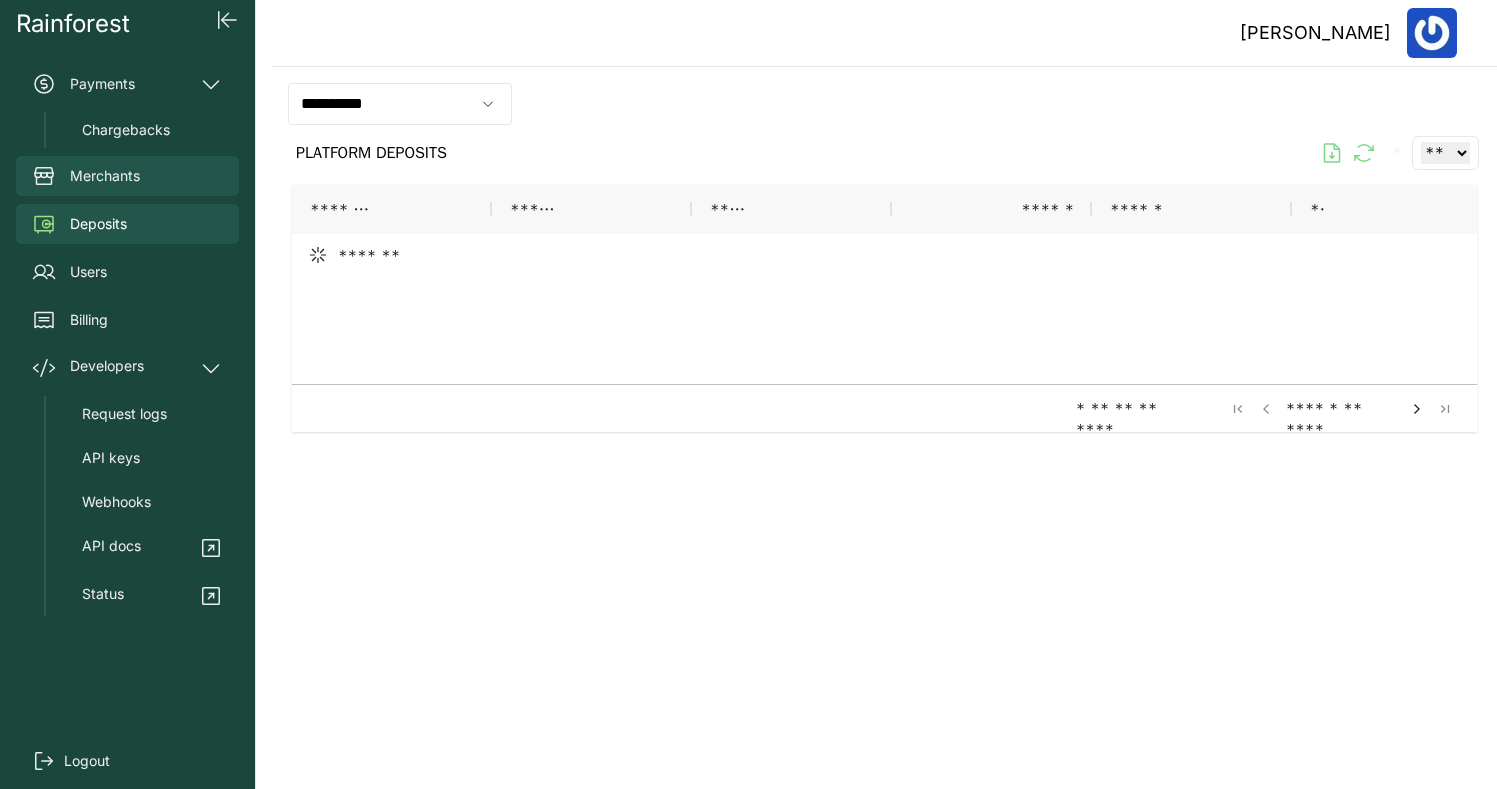 click on "Merchants" at bounding box center [105, 176] 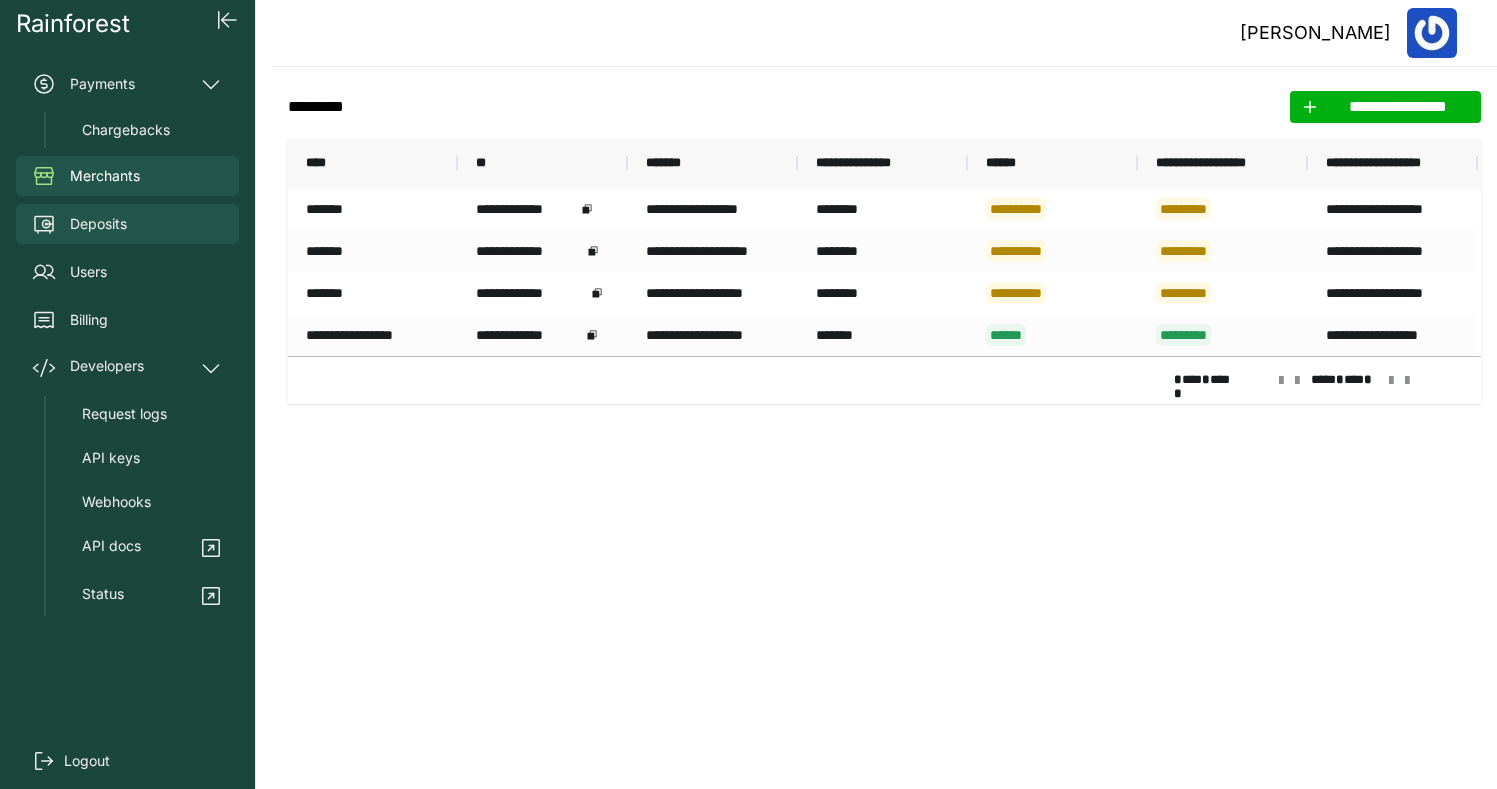 click on "Deposits" at bounding box center [98, 224] 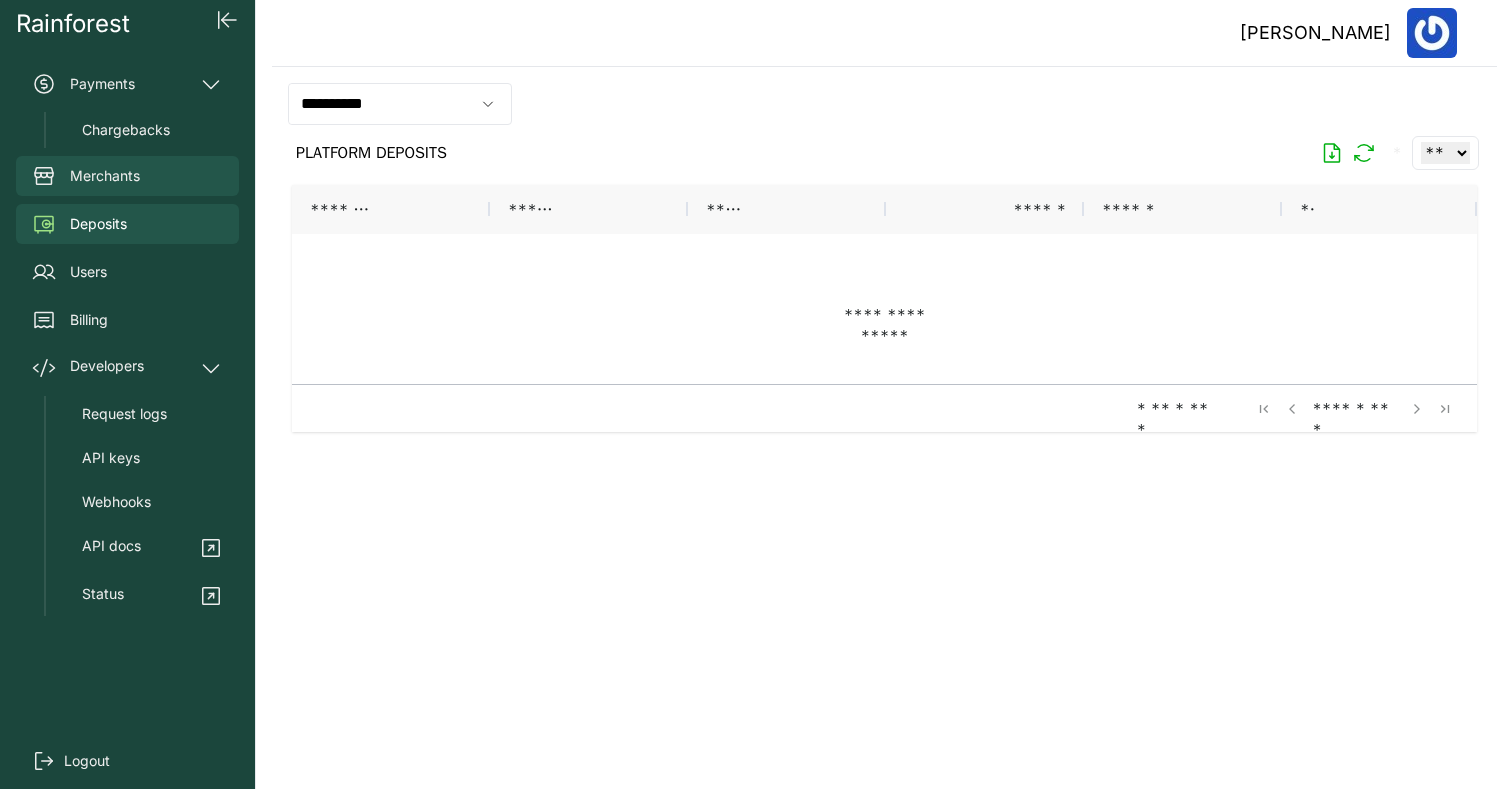 click on "Merchants" at bounding box center [127, 176] 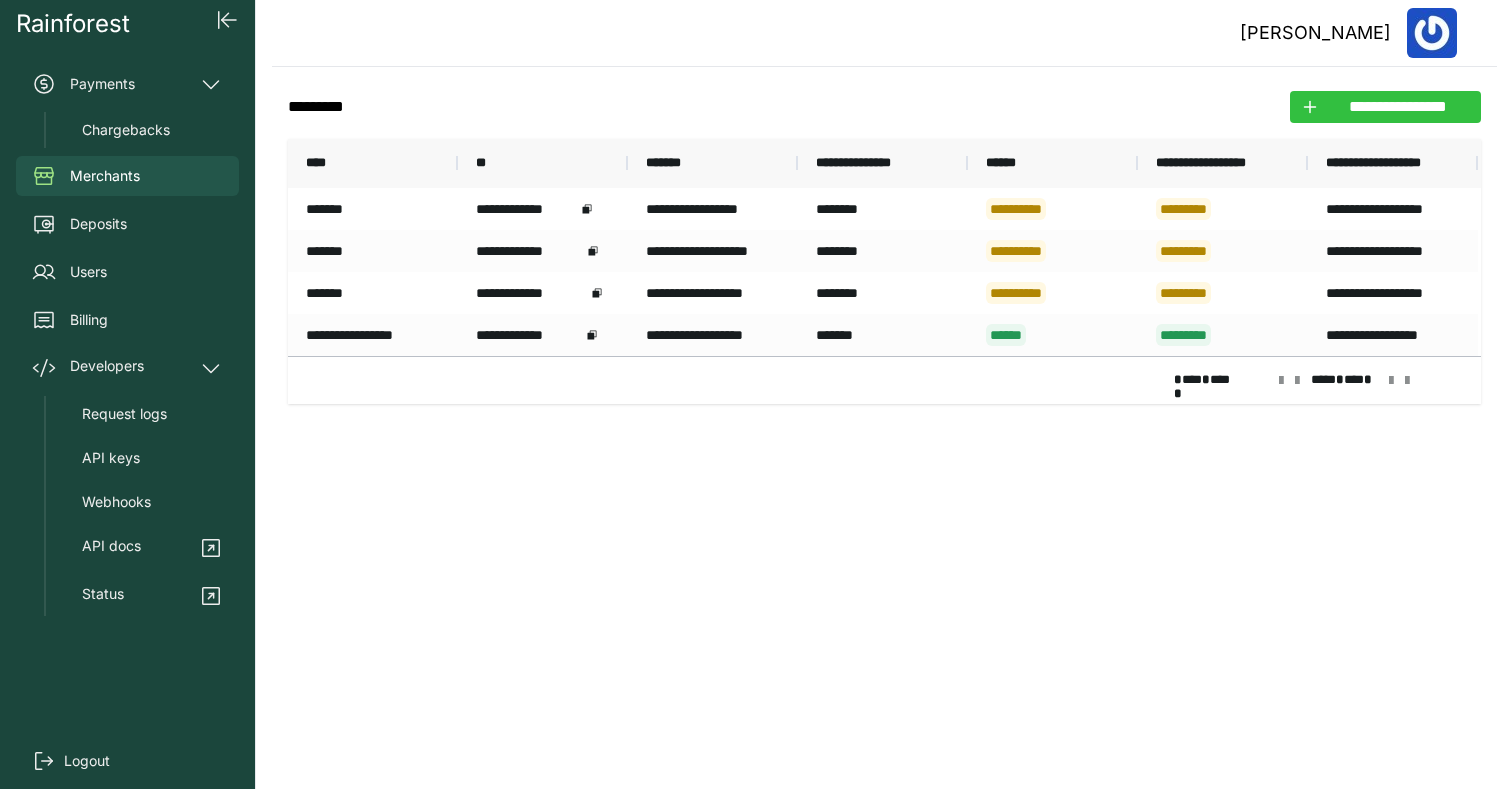 click on "**********" at bounding box center (1397, 107) 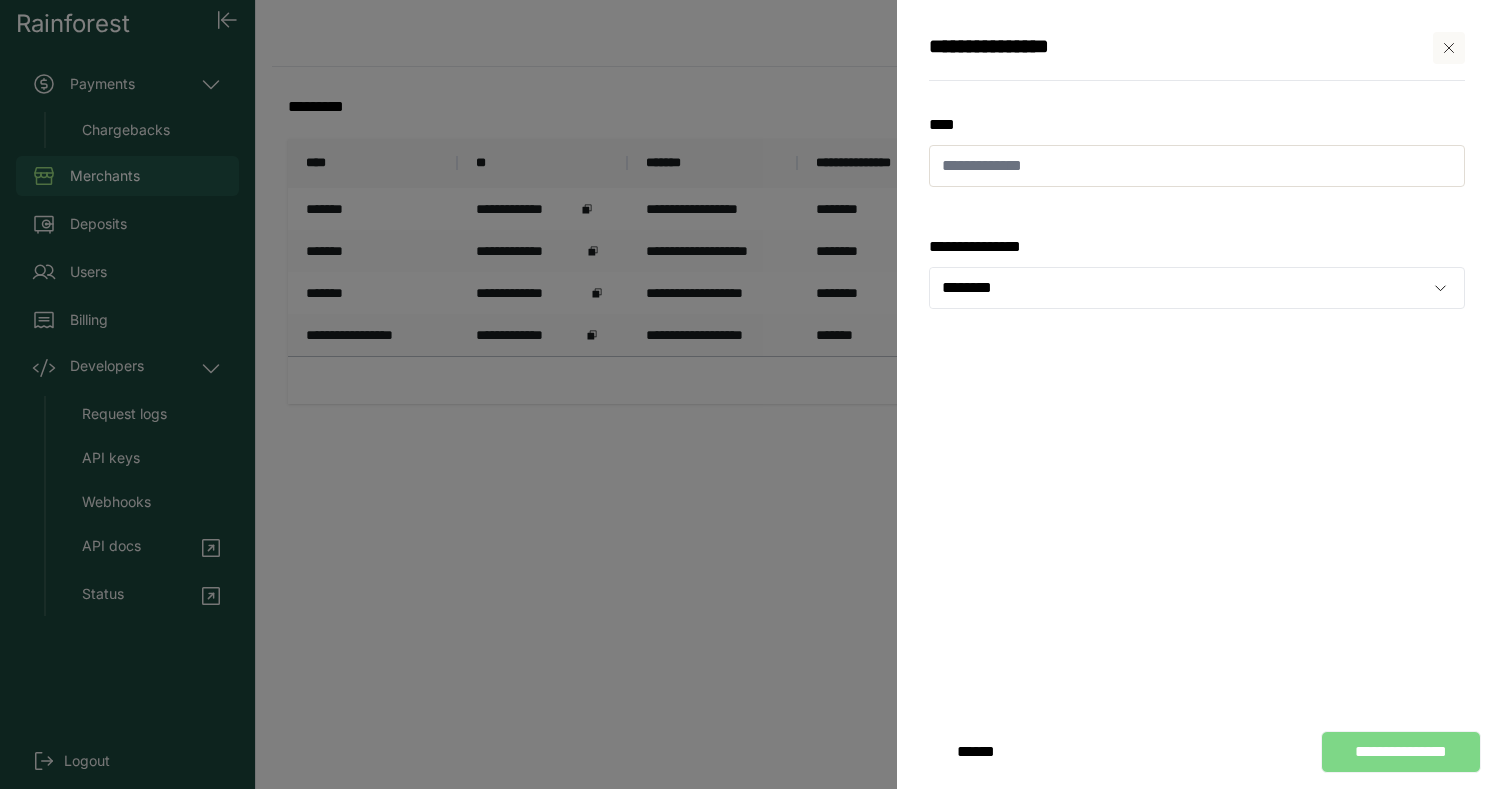 click on "******" at bounding box center (976, 751) 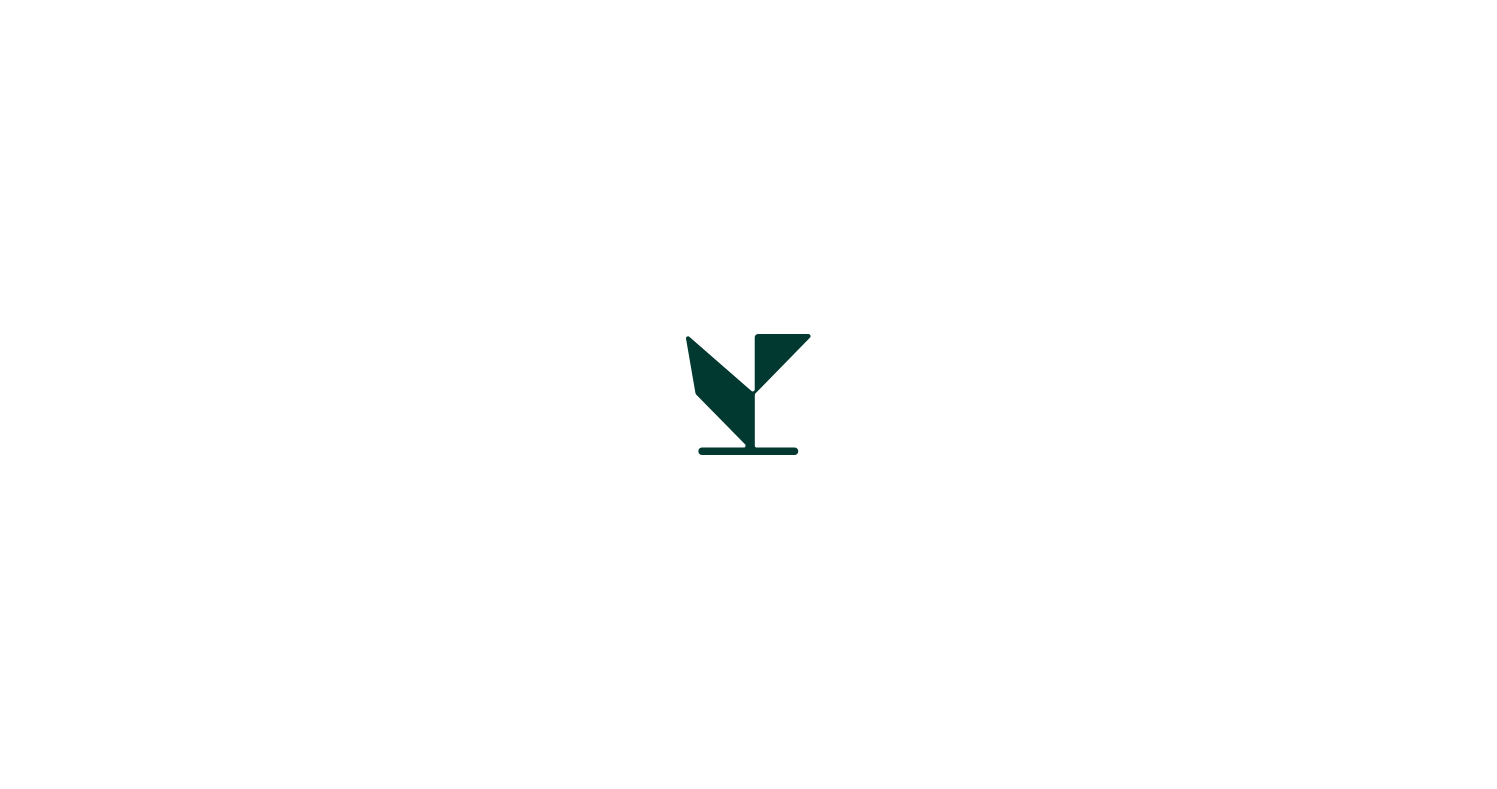 scroll, scrollTop: 0, scrollLeft: 0, axis: both 